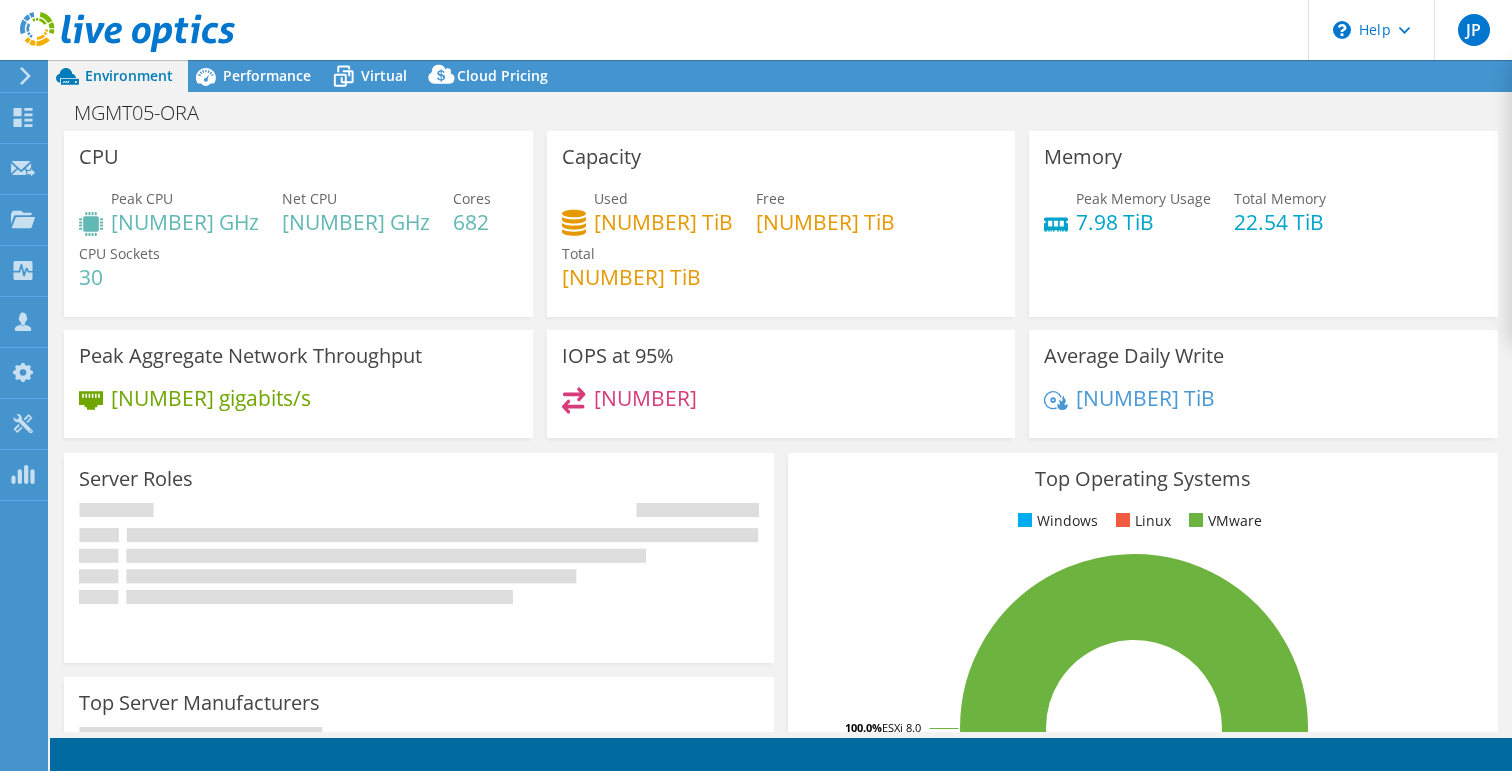 scroll, scrollTop: 0, scrollLeft: 0, axis: both 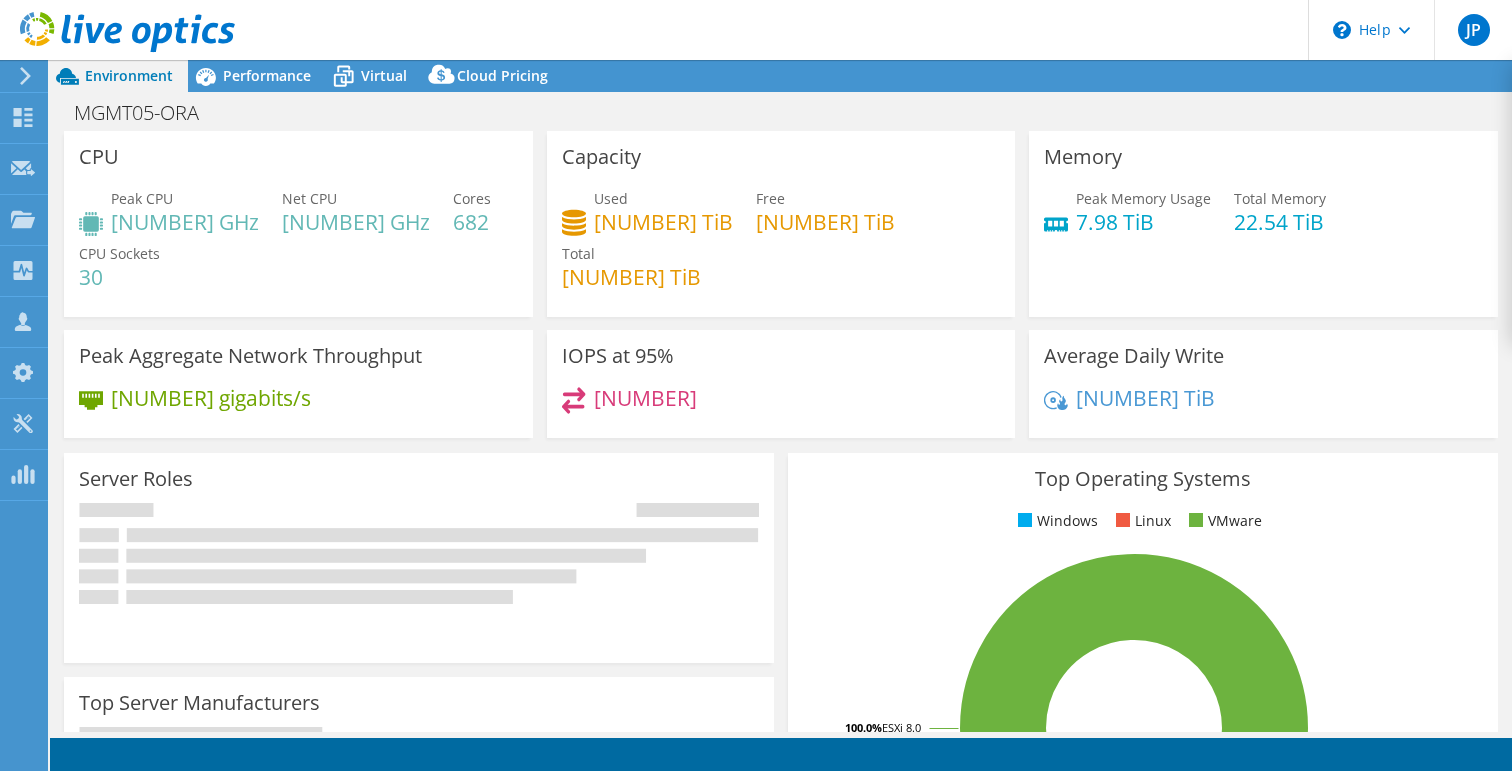 select on "EUFrankfurt" 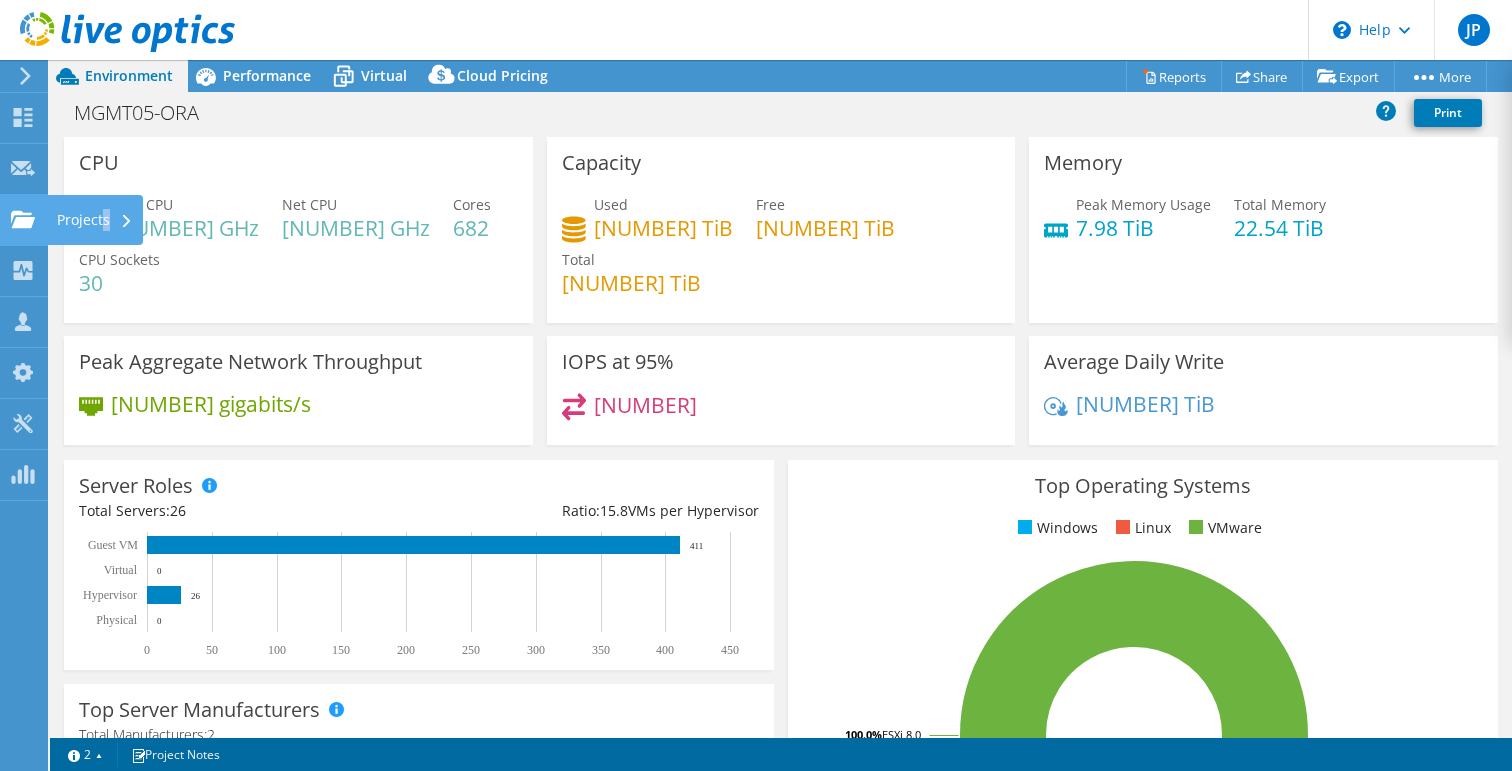 click on "Projects" at bounding box center (95, 220) 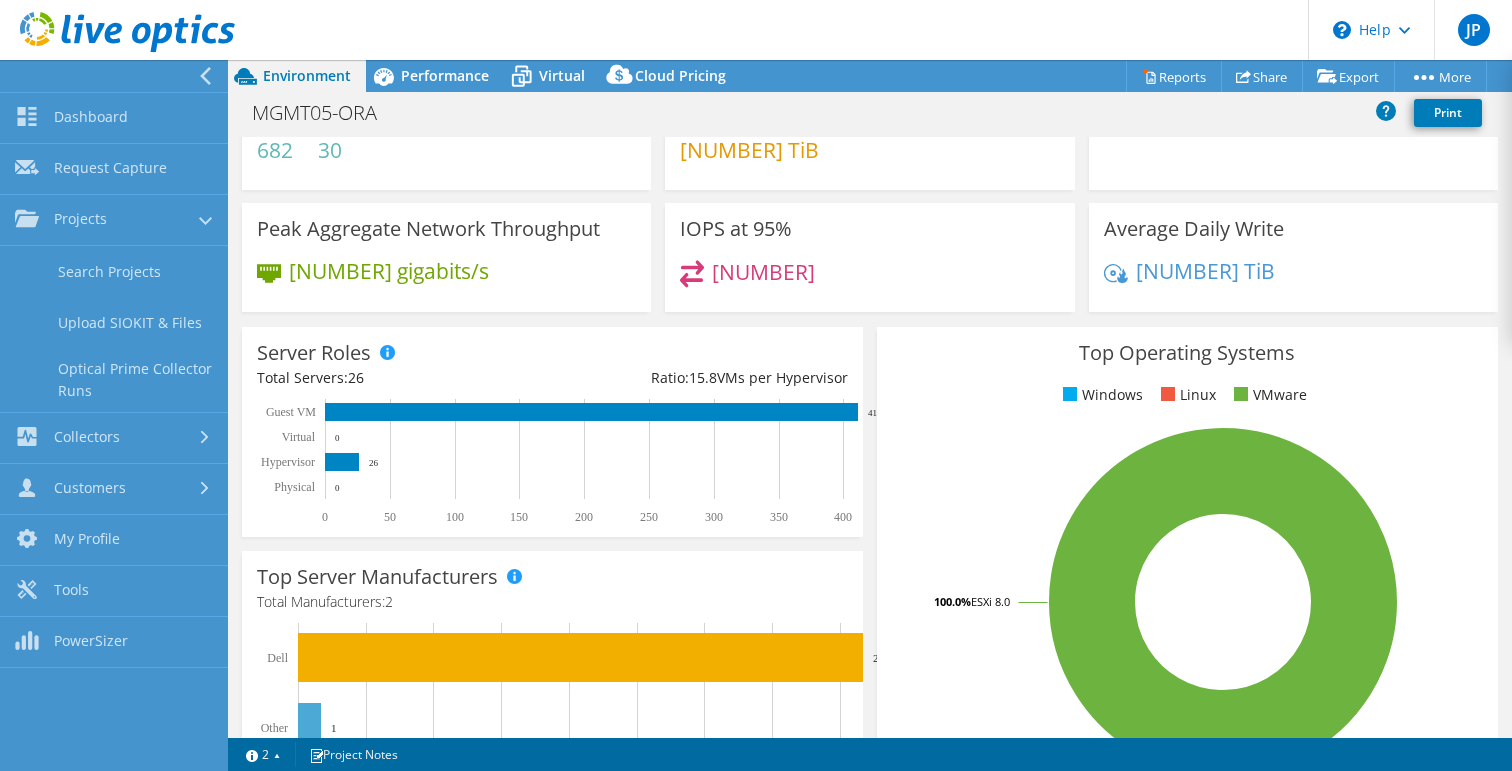 scroll, scrollTop: 134, scrollLeft: 0, axis: vertical 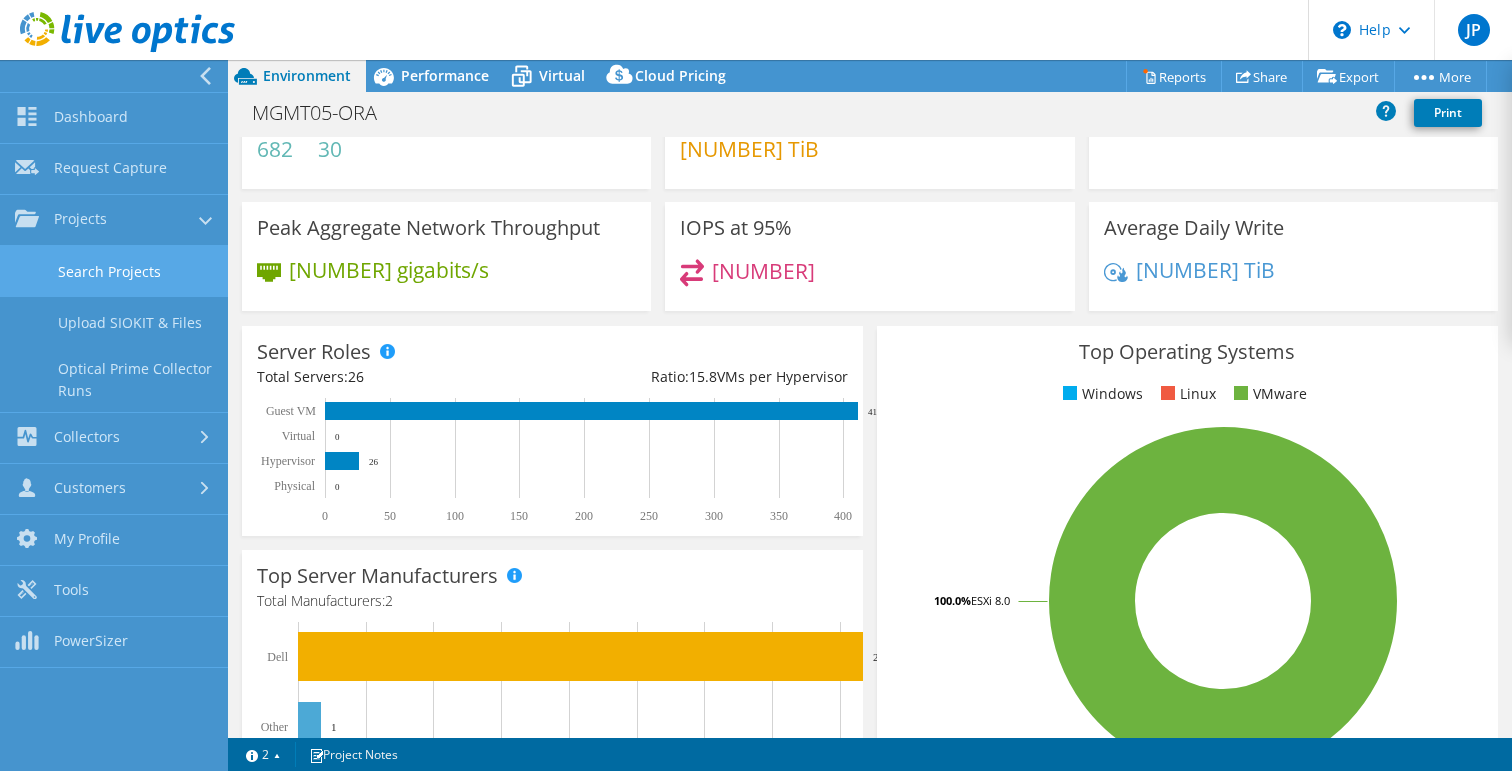 click on "Search Projects" at bounding box center (114, 271) 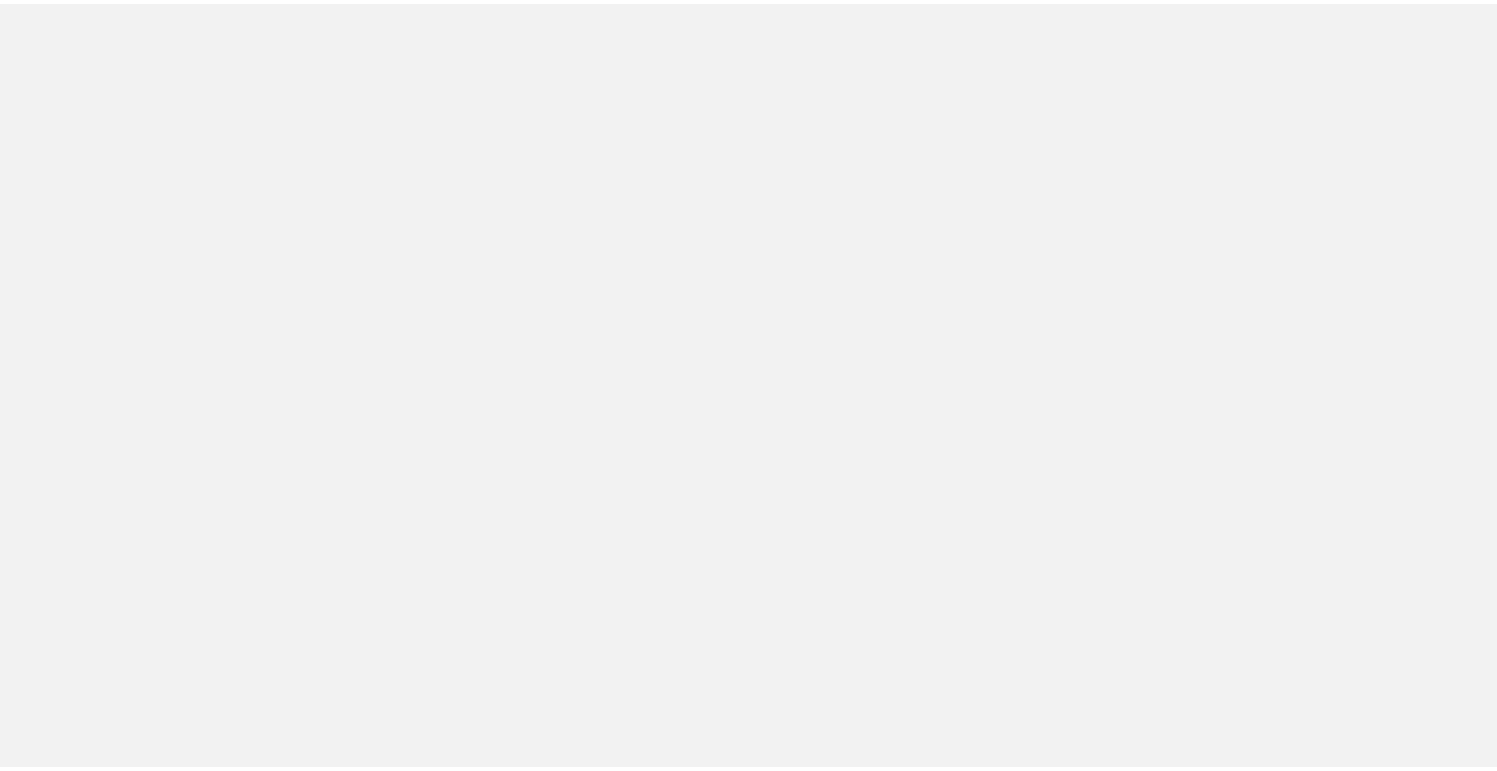 scroll, scrollTop: 0, scrollLeft: 0, axis: both 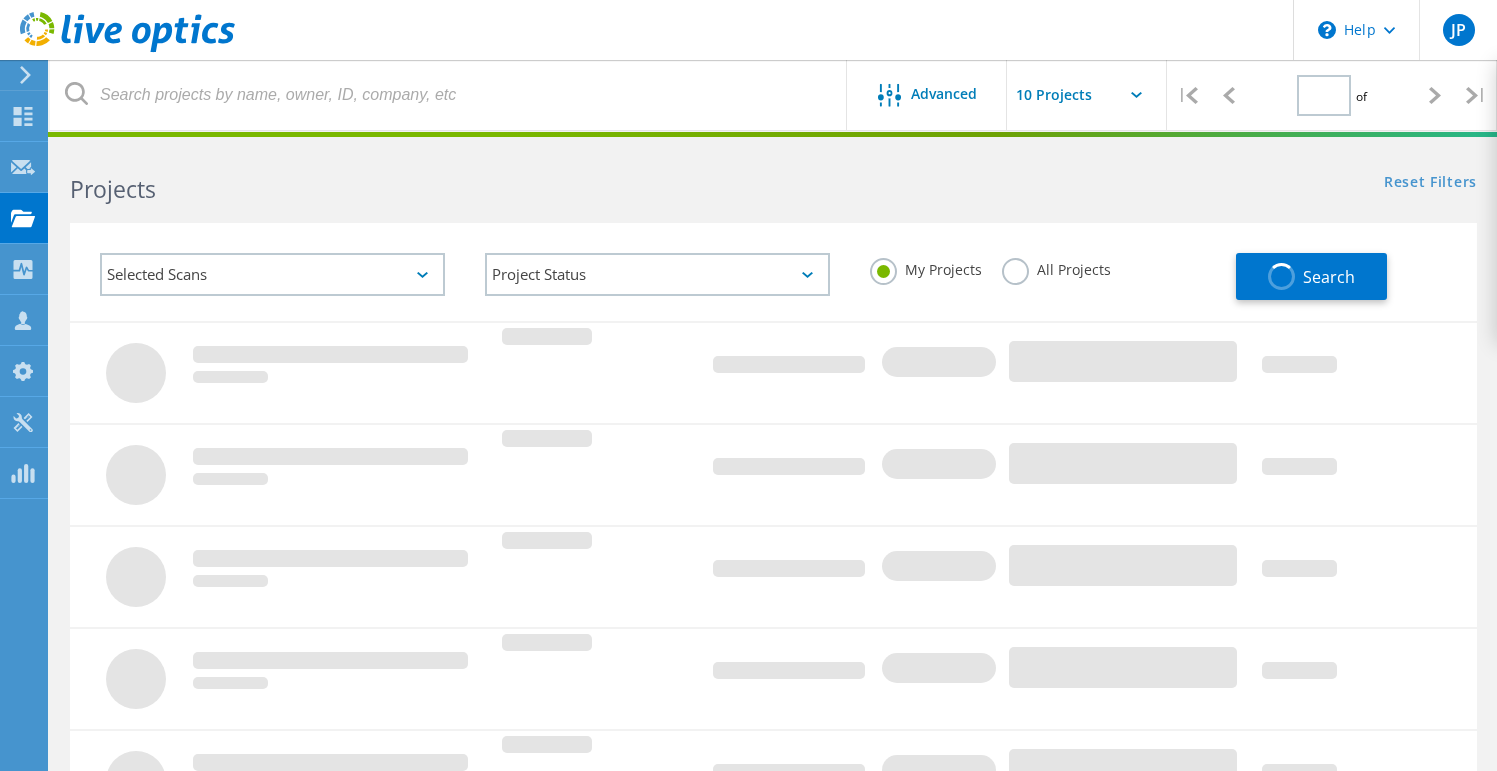 type on "1" 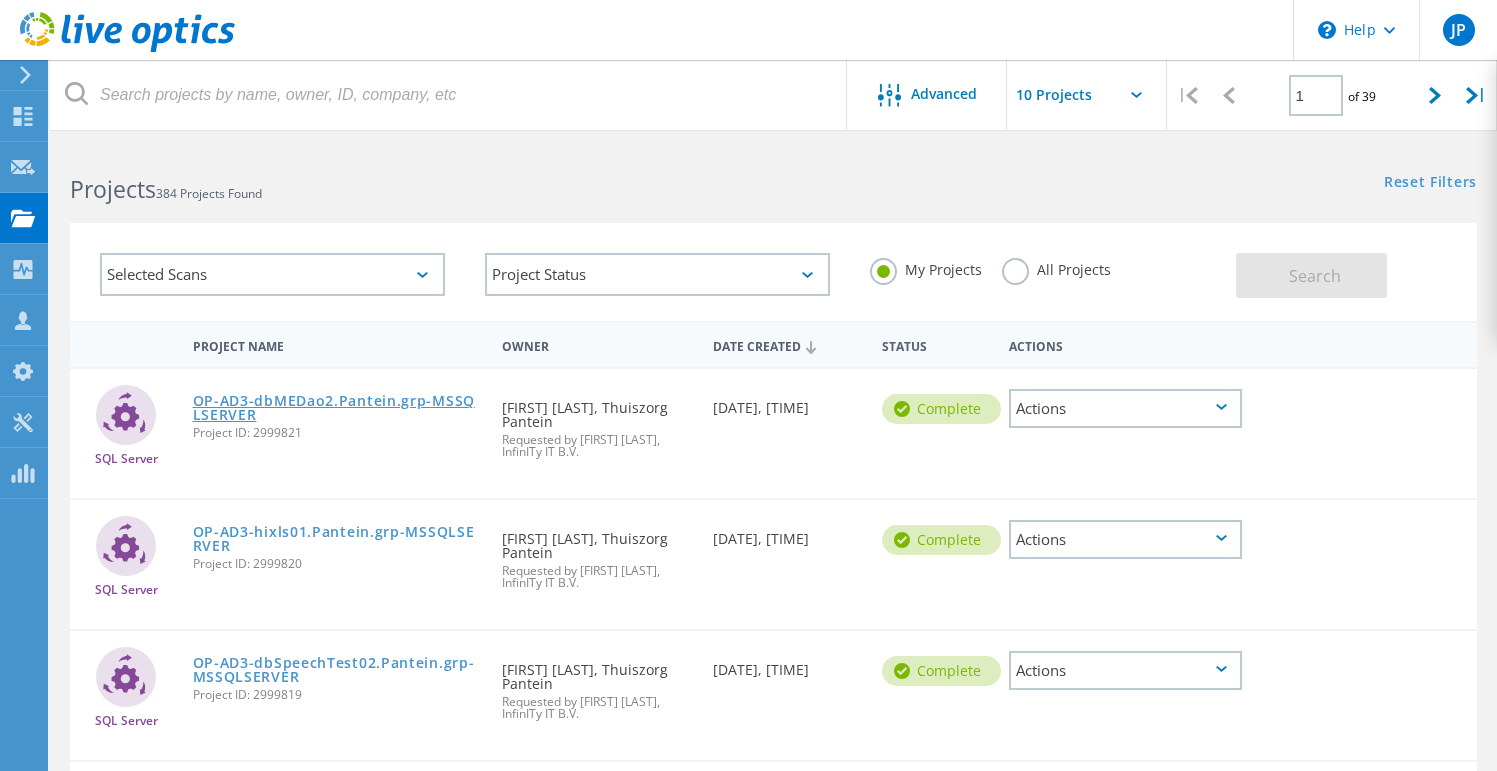 click on "OP-AD3-dbMEDao2.Pantein.grp-MSSQLSERVER" 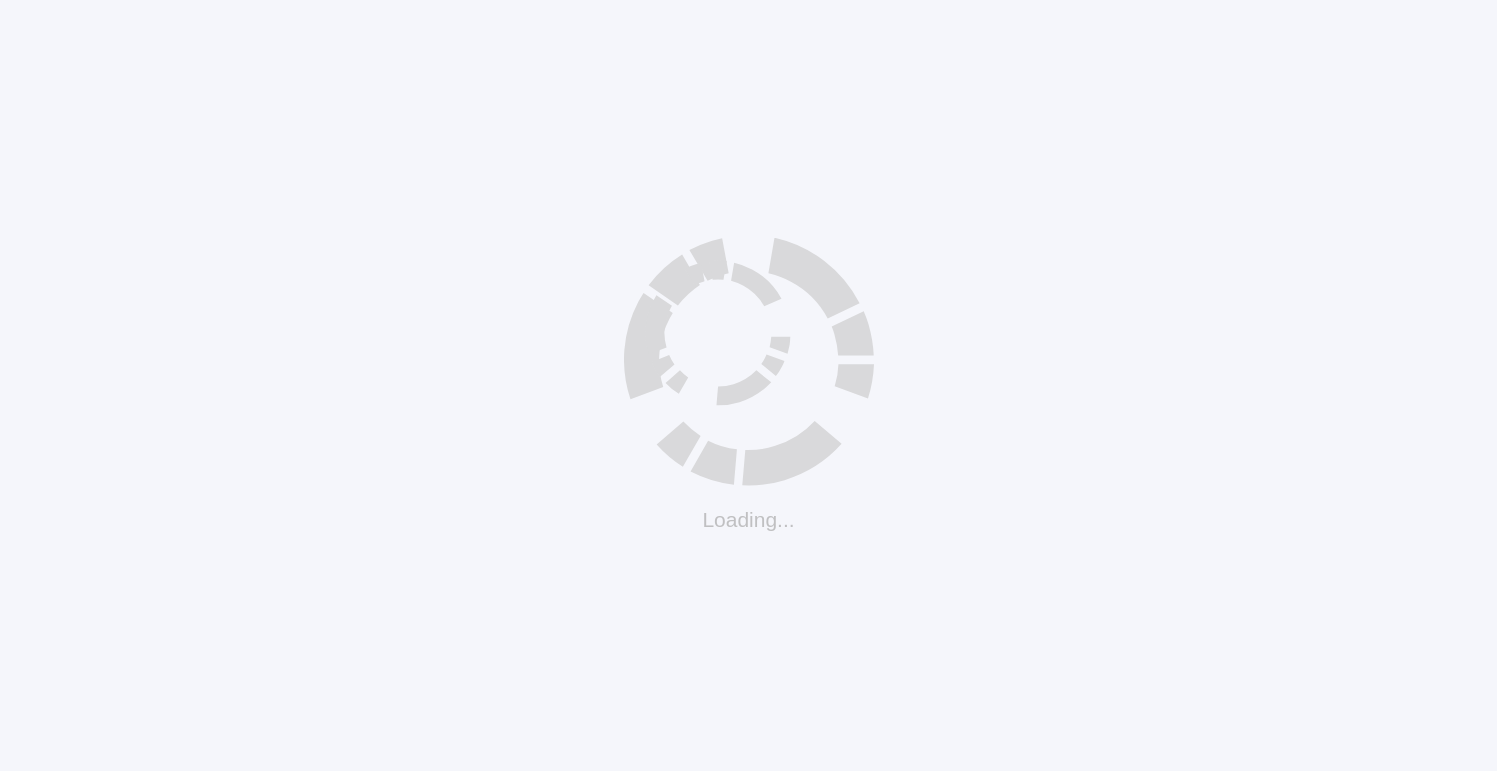 scroll, scrollTop: 0, scrollLeft: 0, axis: both 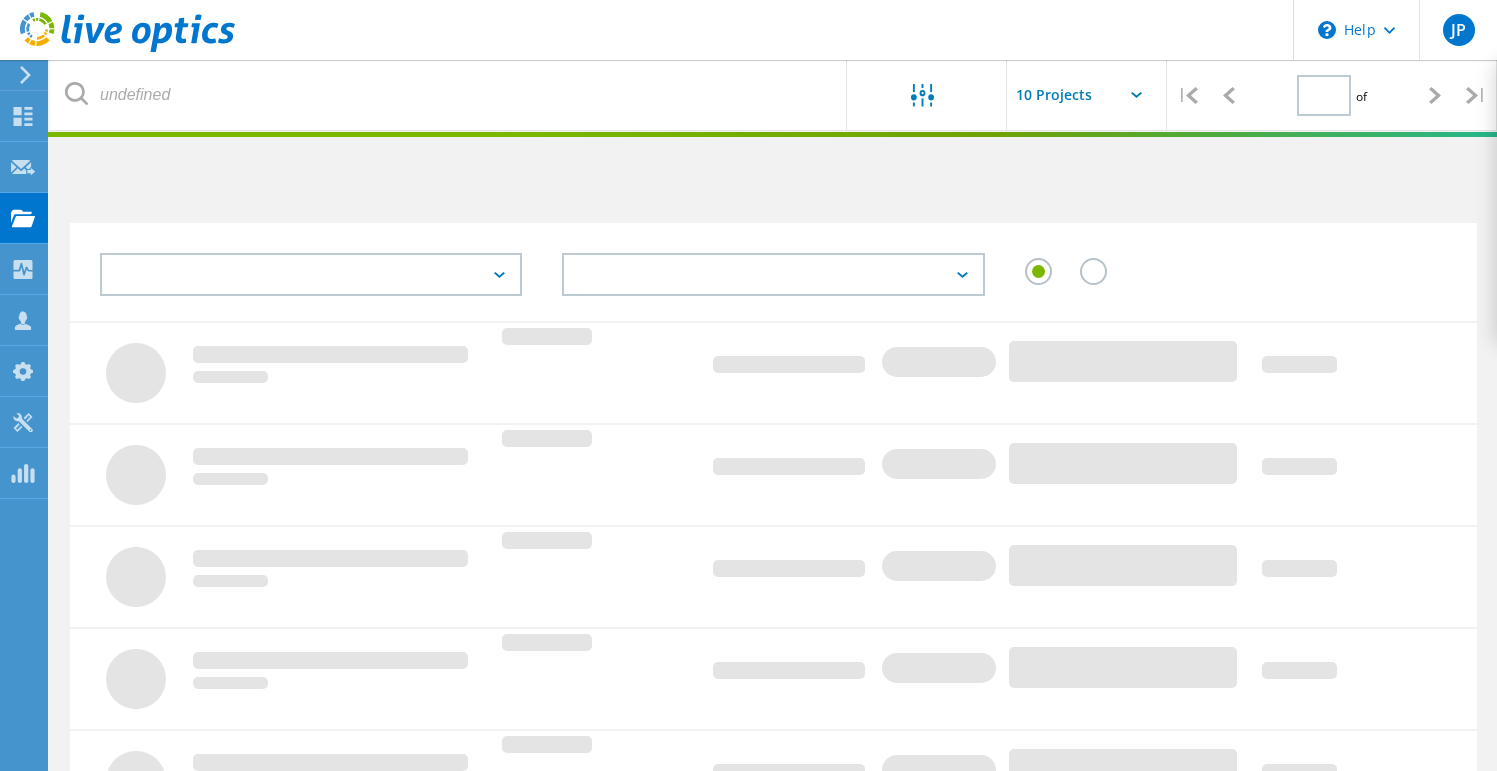 type on "1" 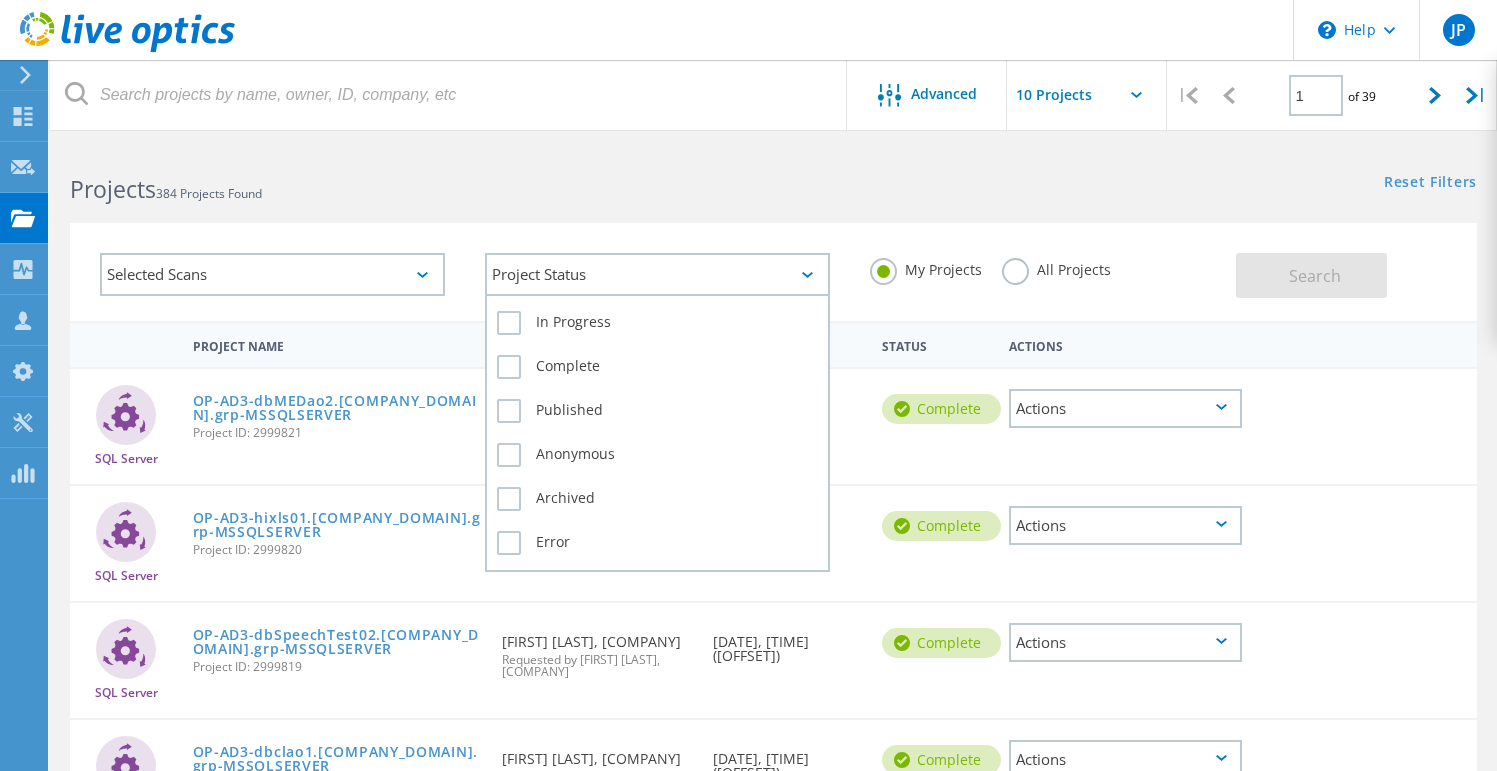 click on "Project Status" 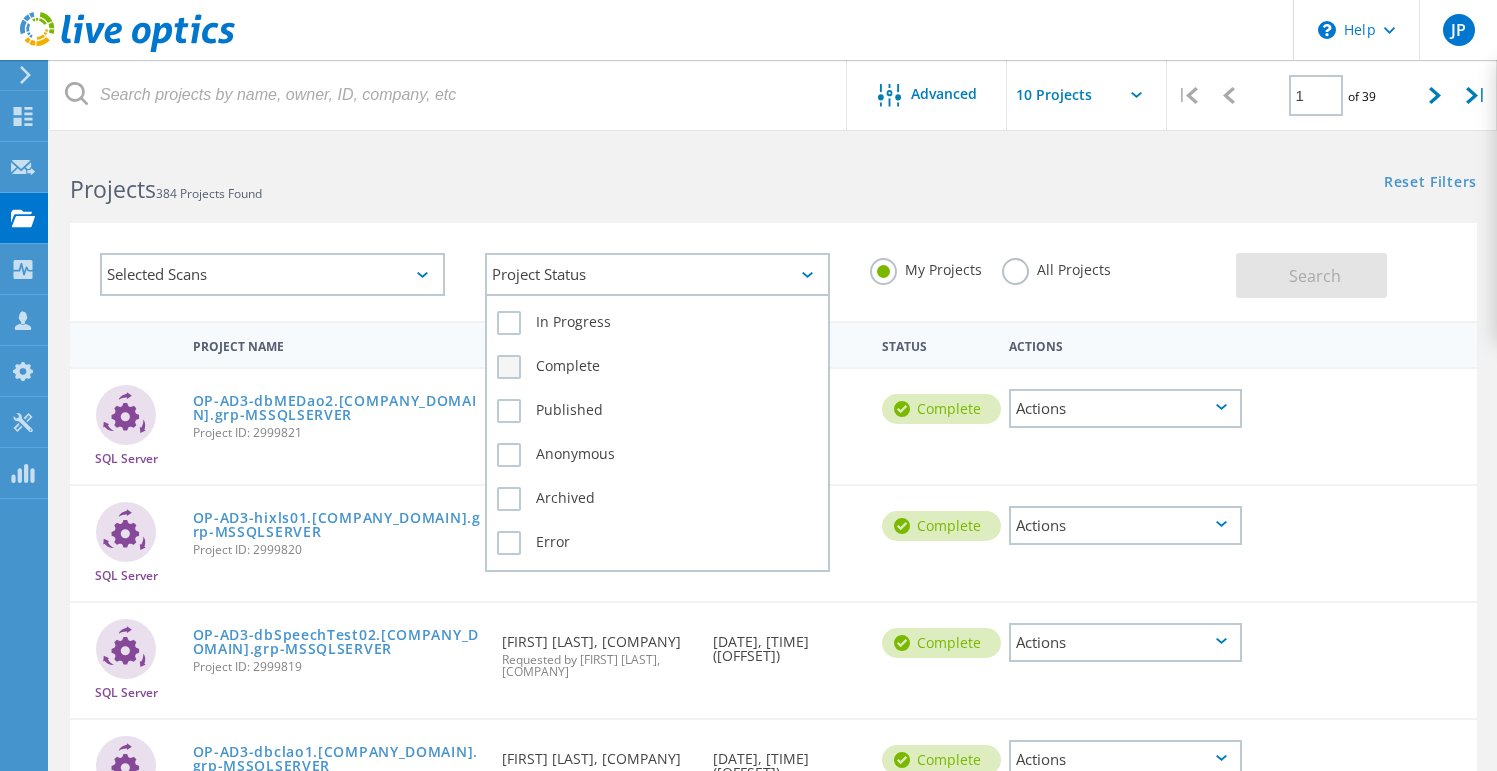click on "Complete" 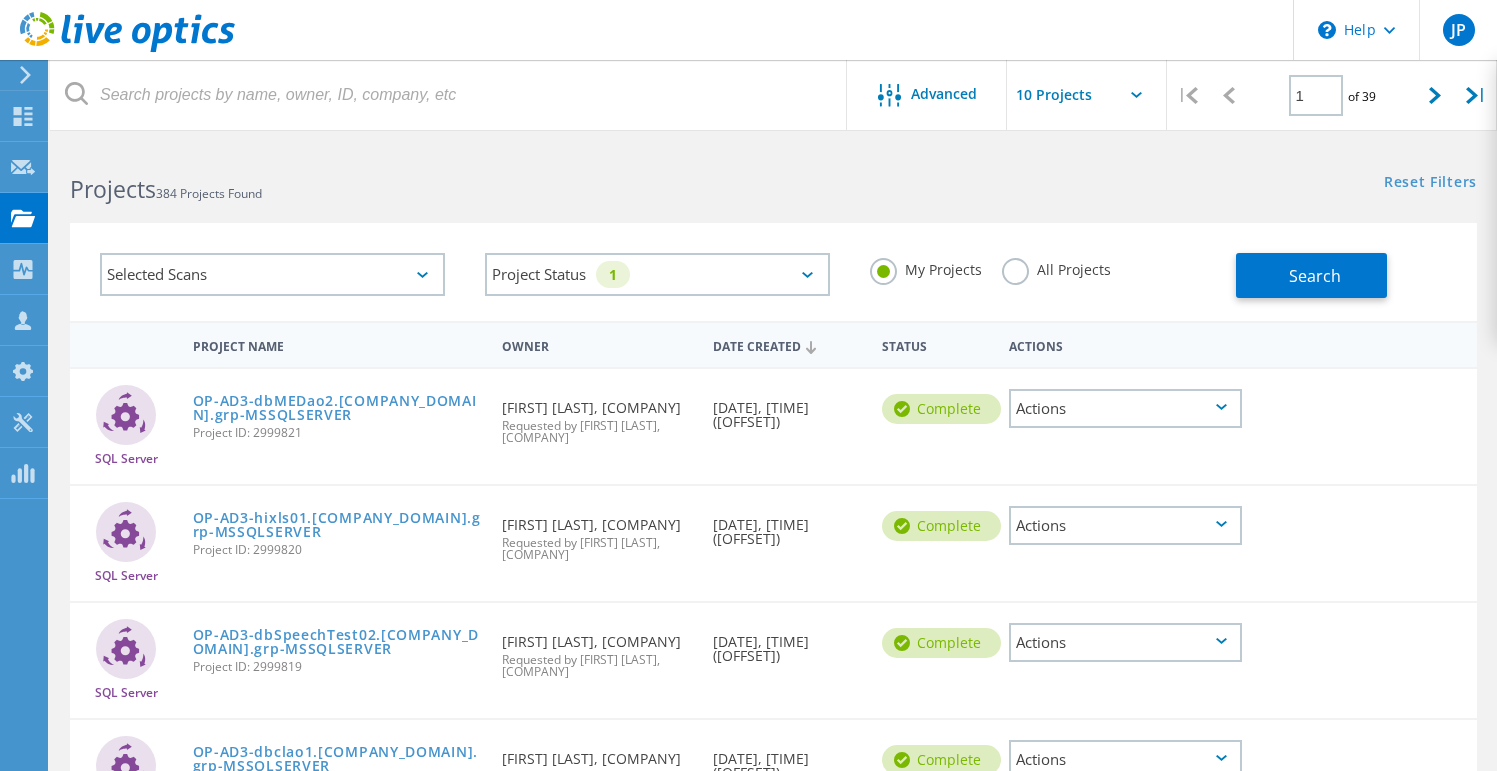 click on "Selected Scans" 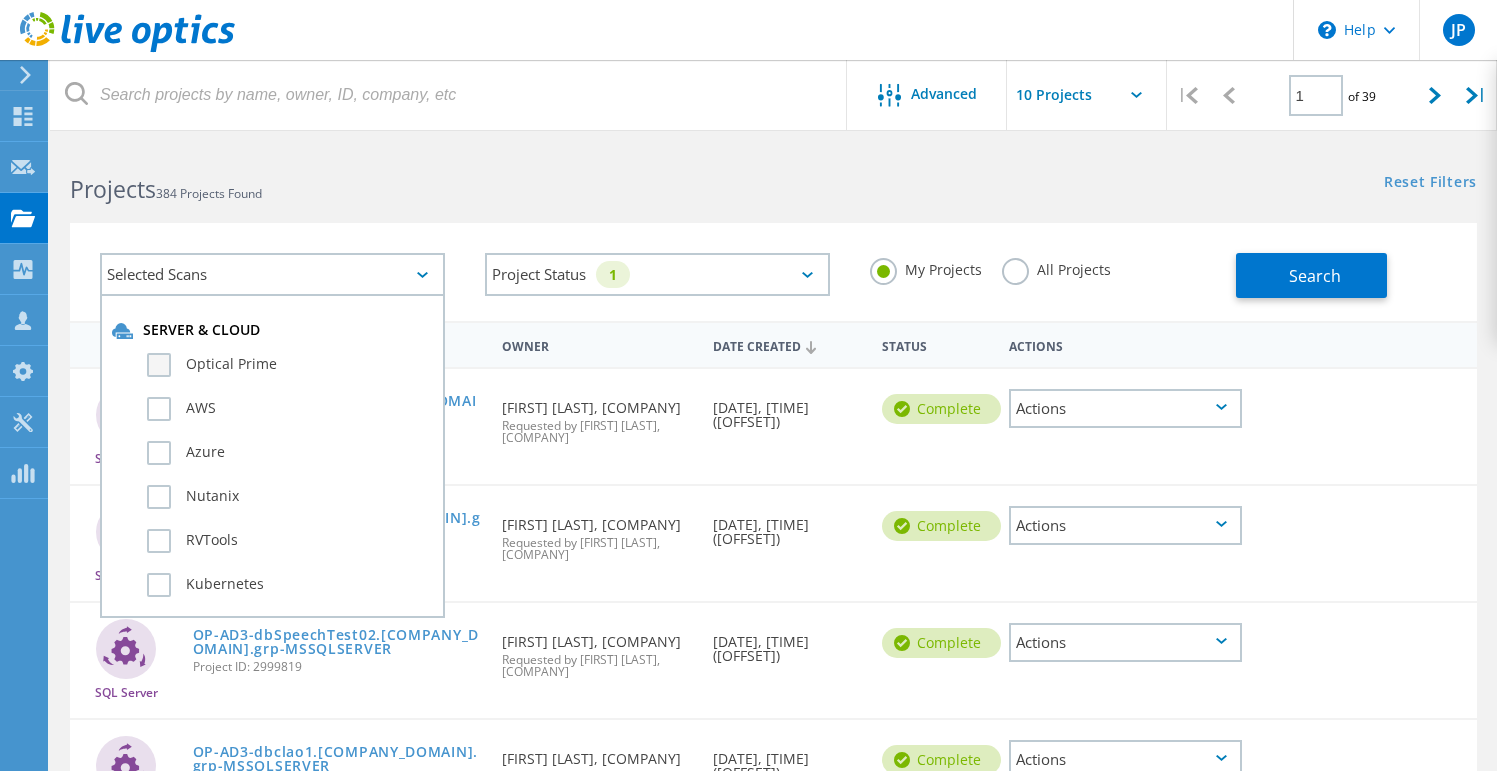 click on "Optical Prime" 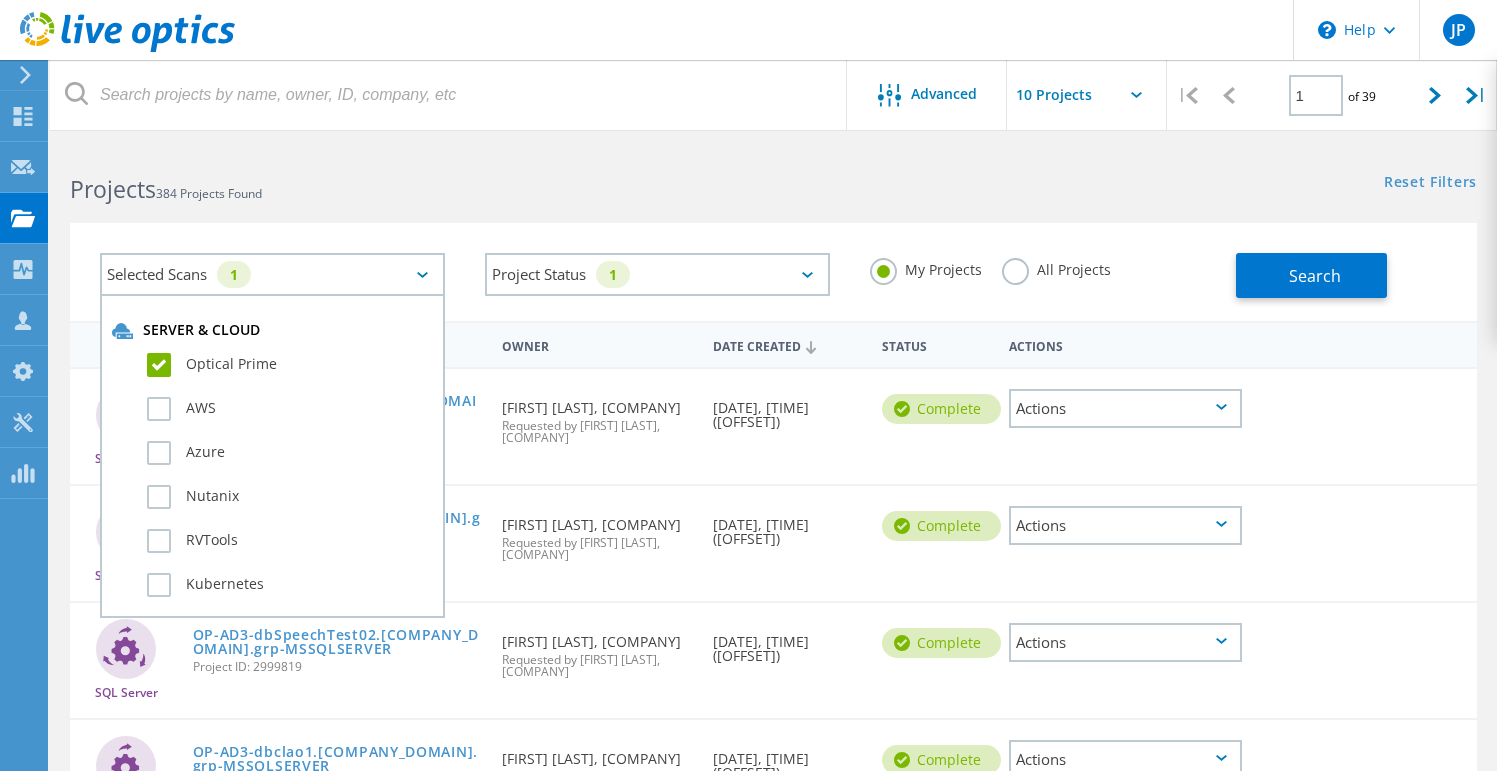 click on "Projects   384 Projects Found" 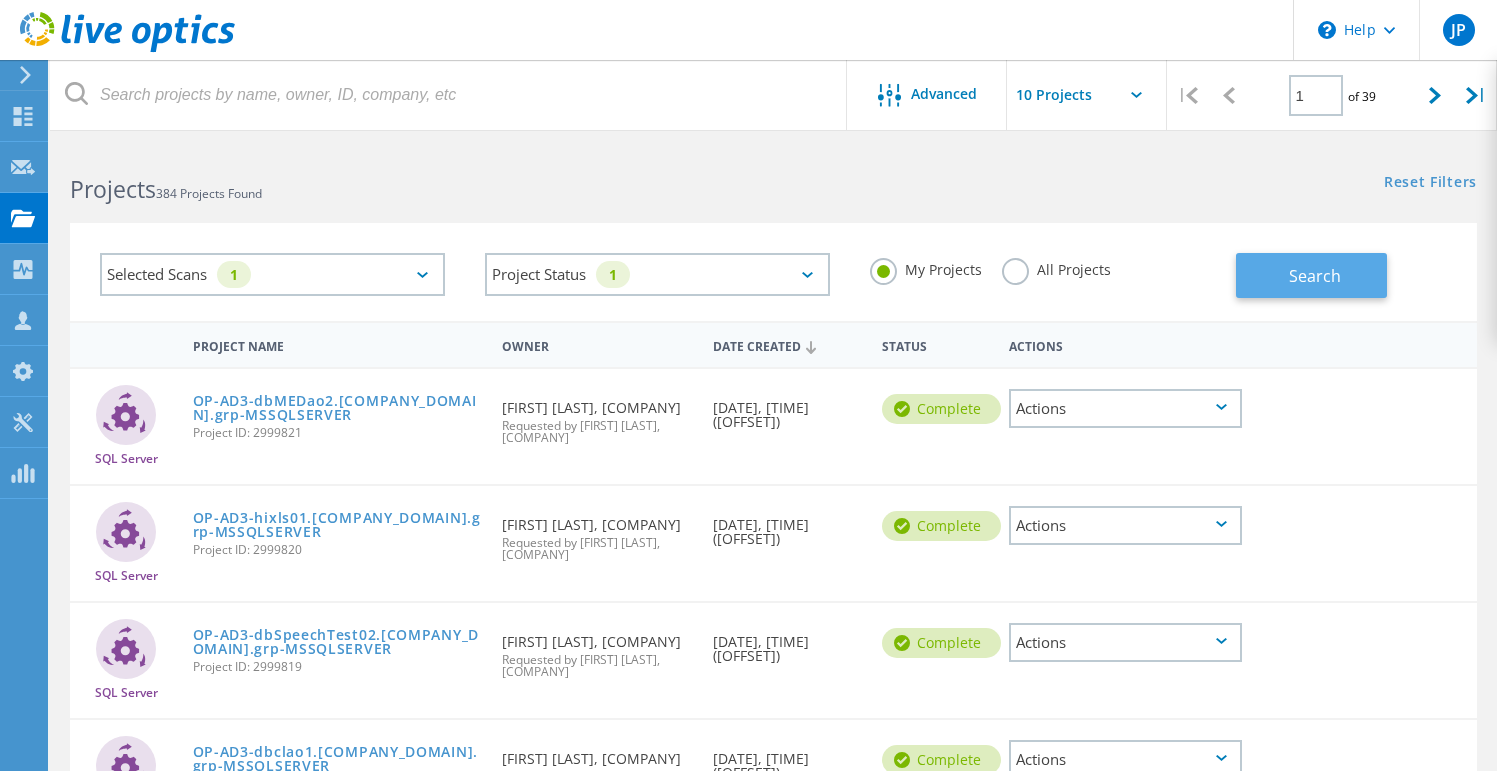 click on "Search" 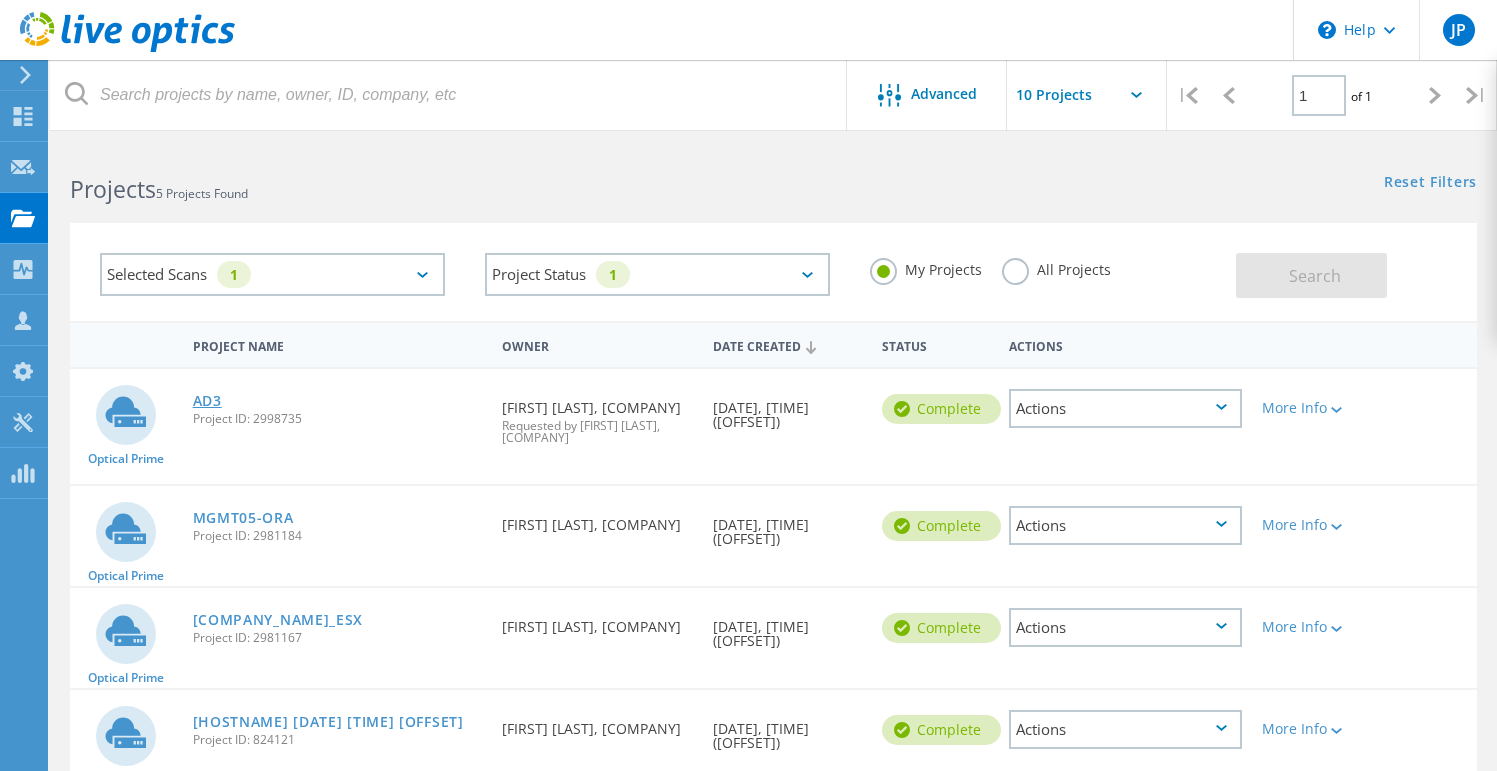 click on "AD3" 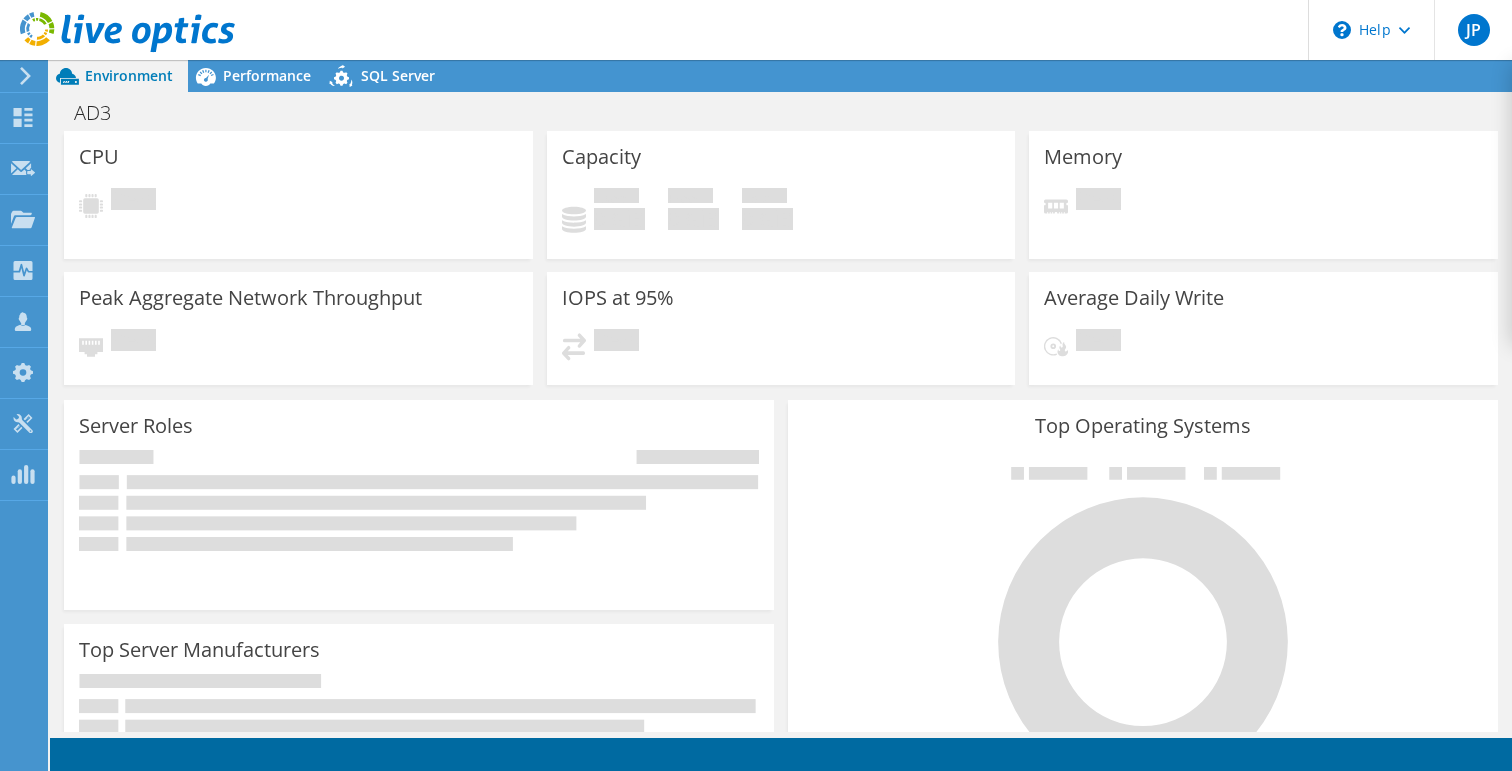 scroll, scrollTop: 0, scrollLeft: 0, axis: both 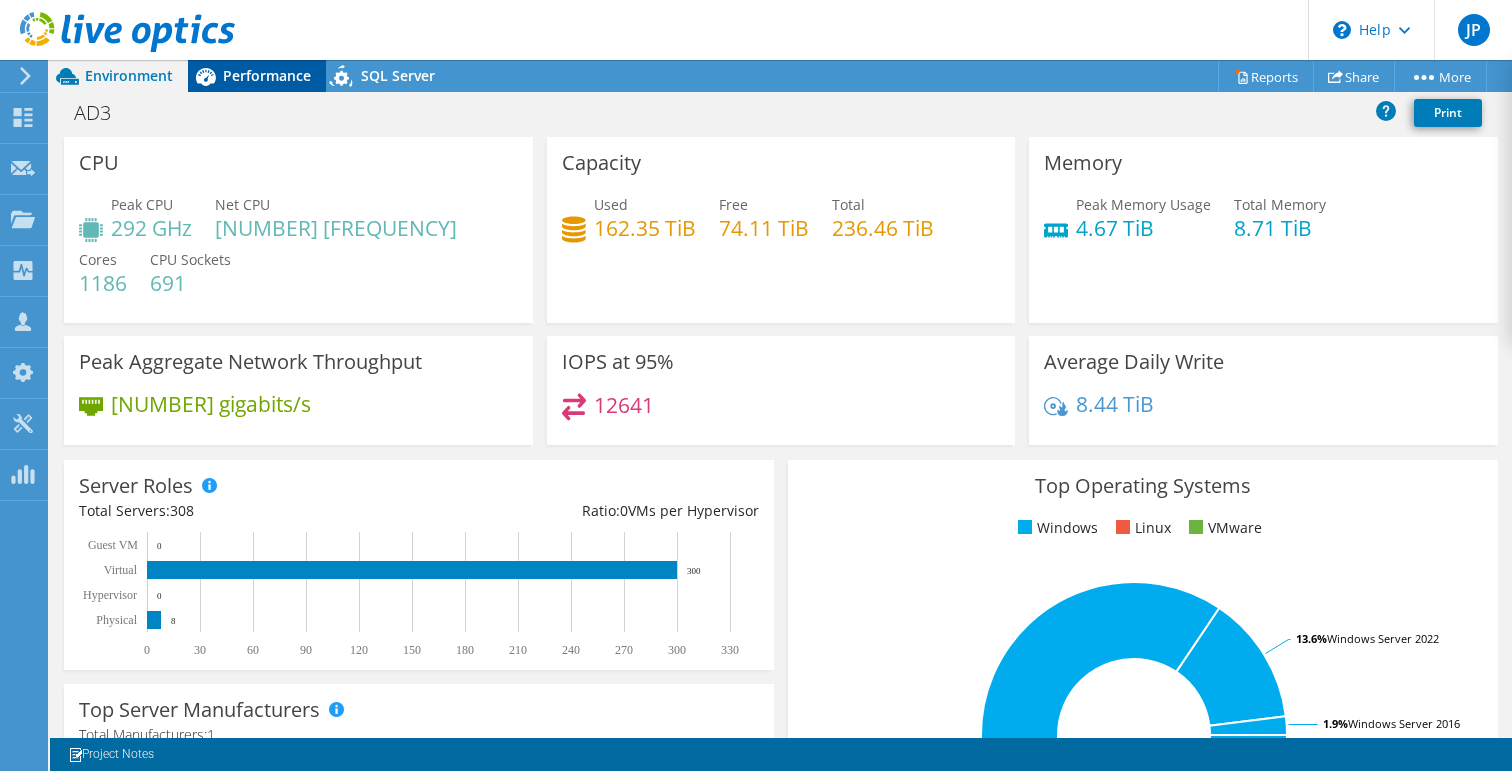 click on "Performance" at bounding box center (267, 75) 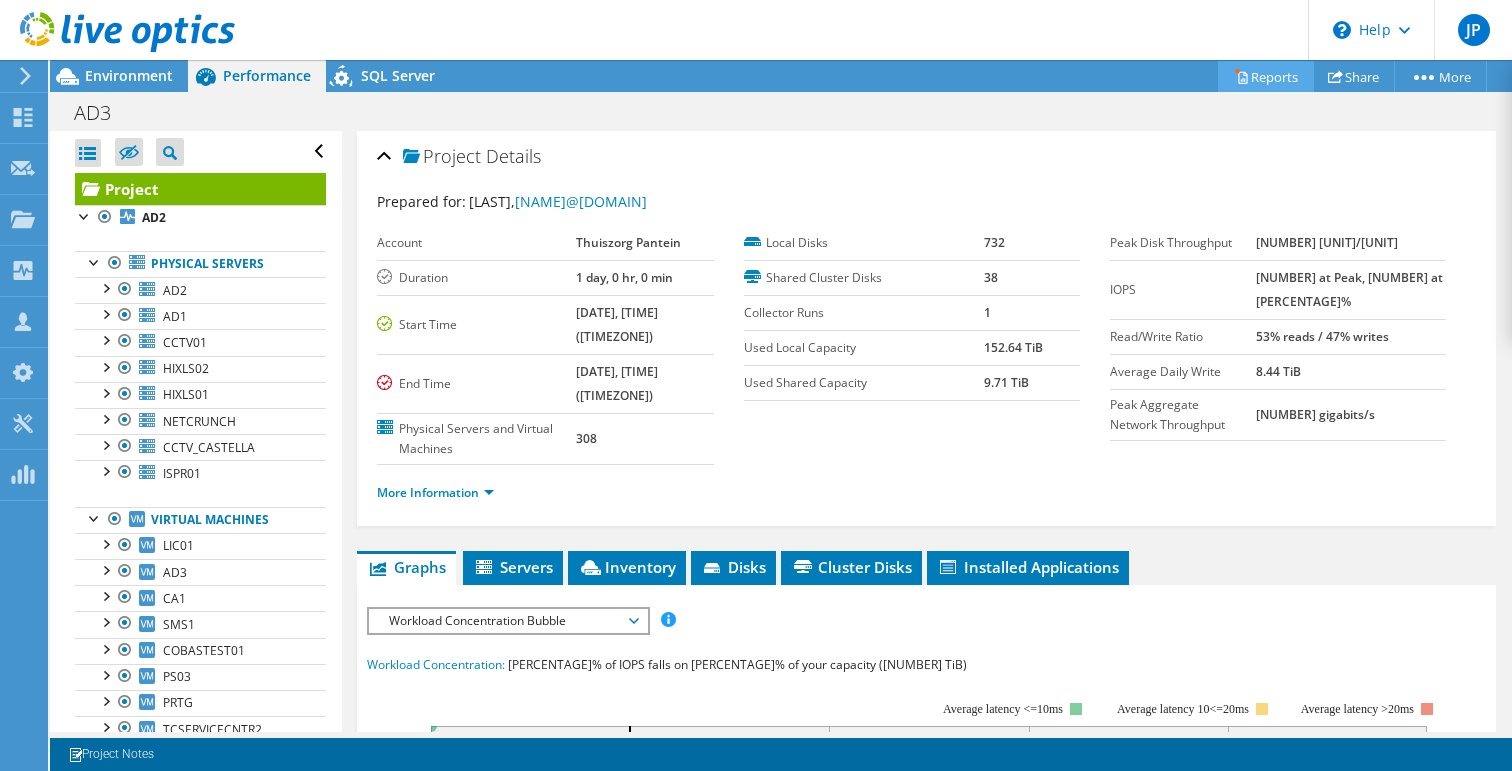 click on "Reports" at bounding box center (1266, 76) 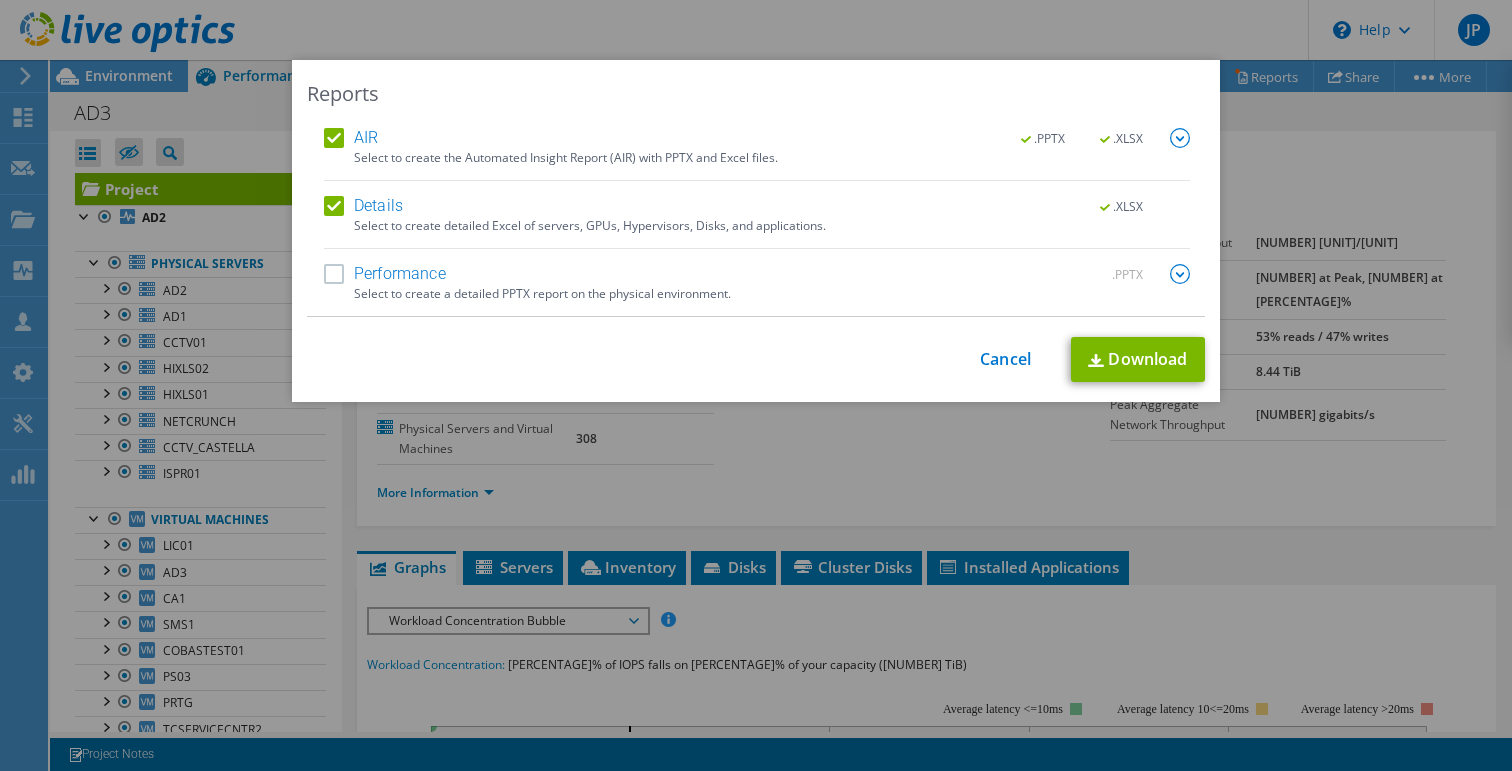 click on "Performance
.PPTX" at bounding box center [757, 275] 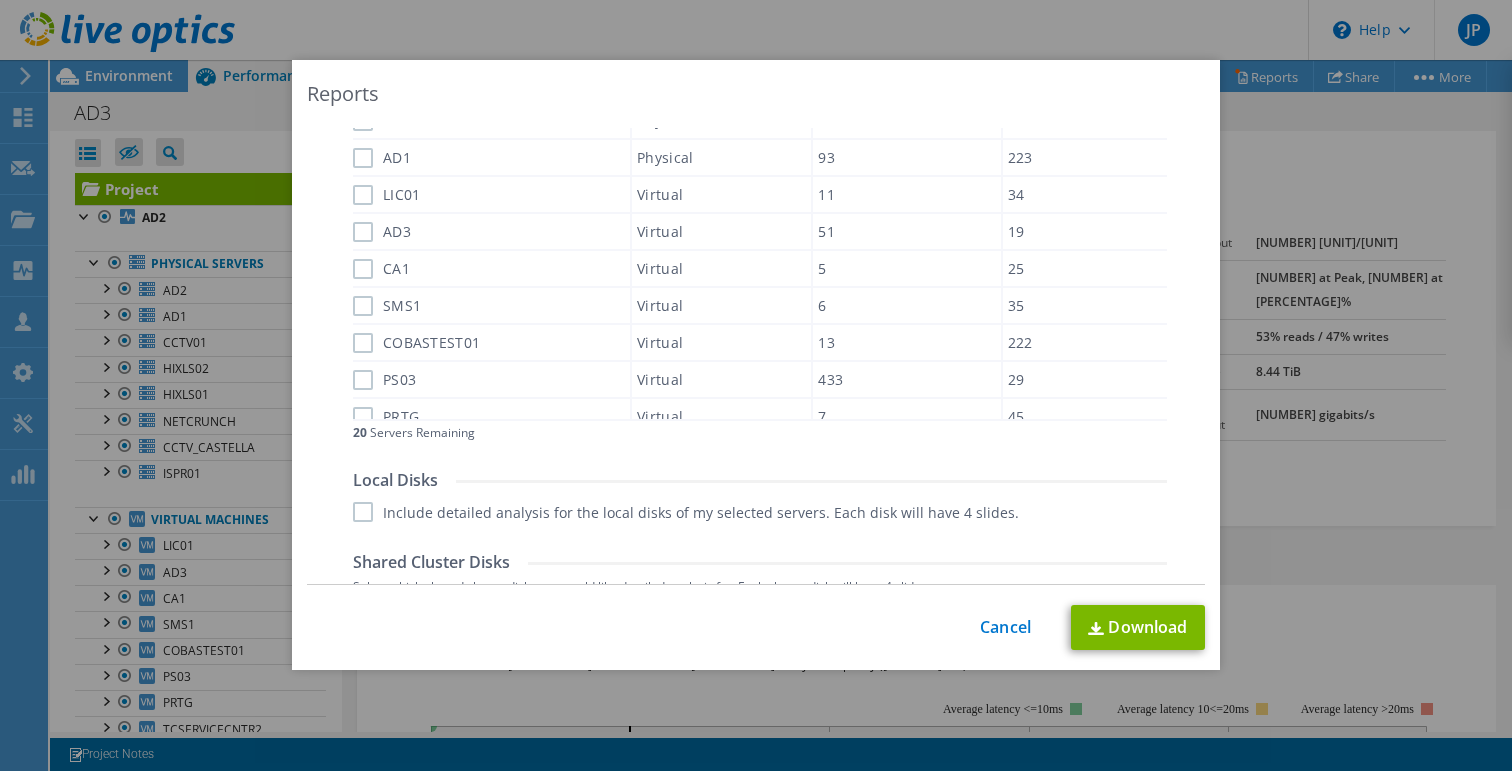 scroll, scrollTop: 664, scrollLeft: 0, axis: vertical 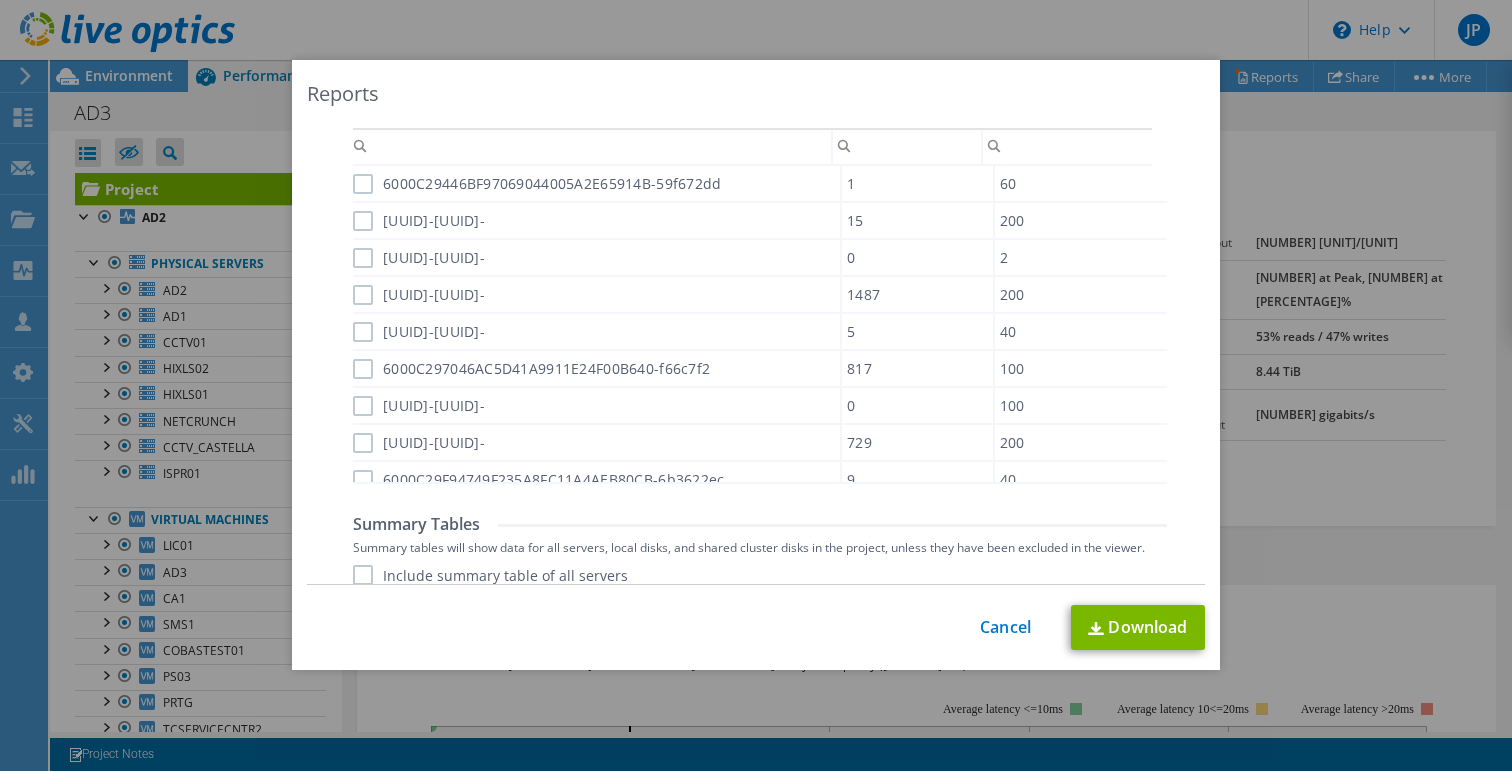 click on "Include summary table of all servers" at bounding box center (490, 575) 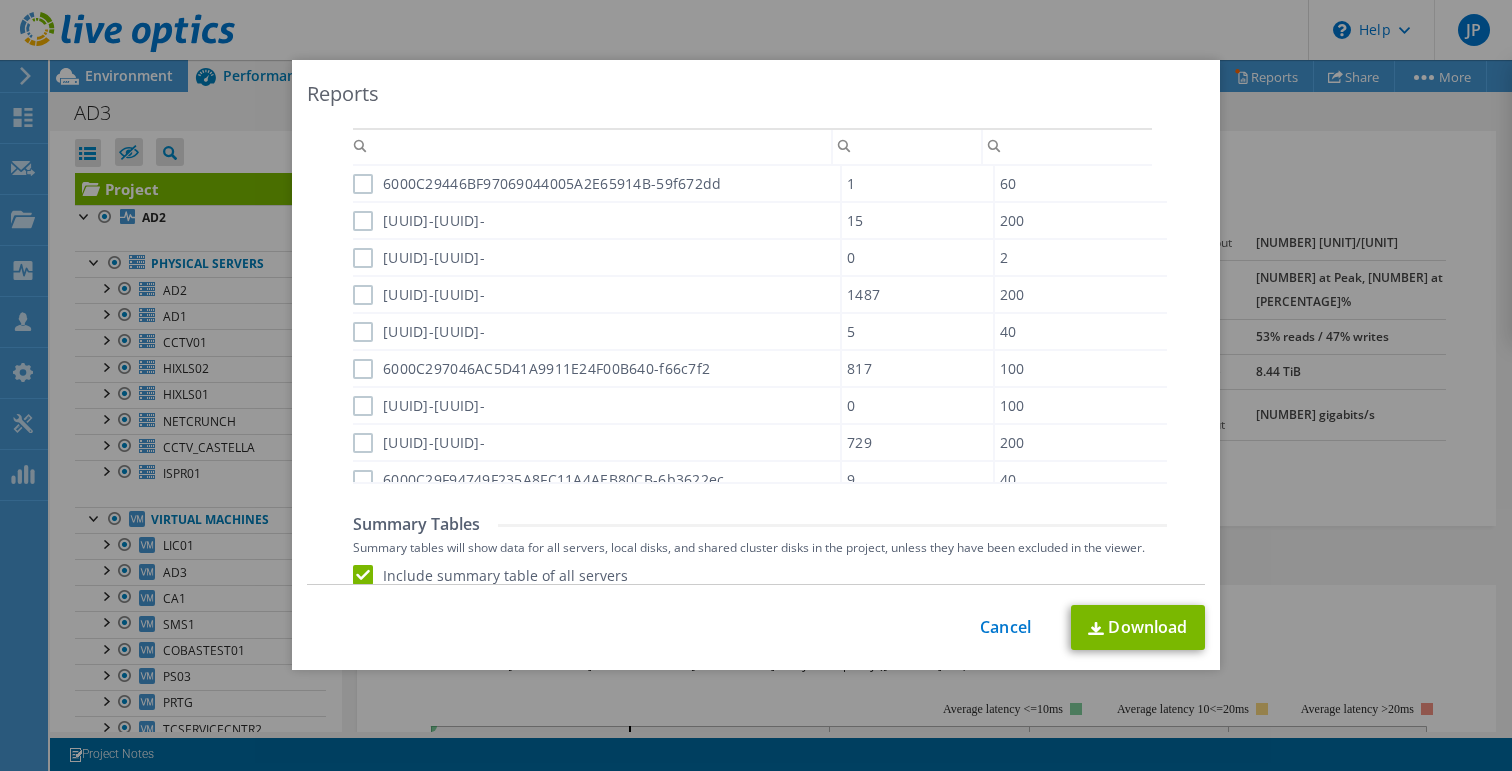 scroll, scrollTop: 0, scrollLeft: 0, axis: both 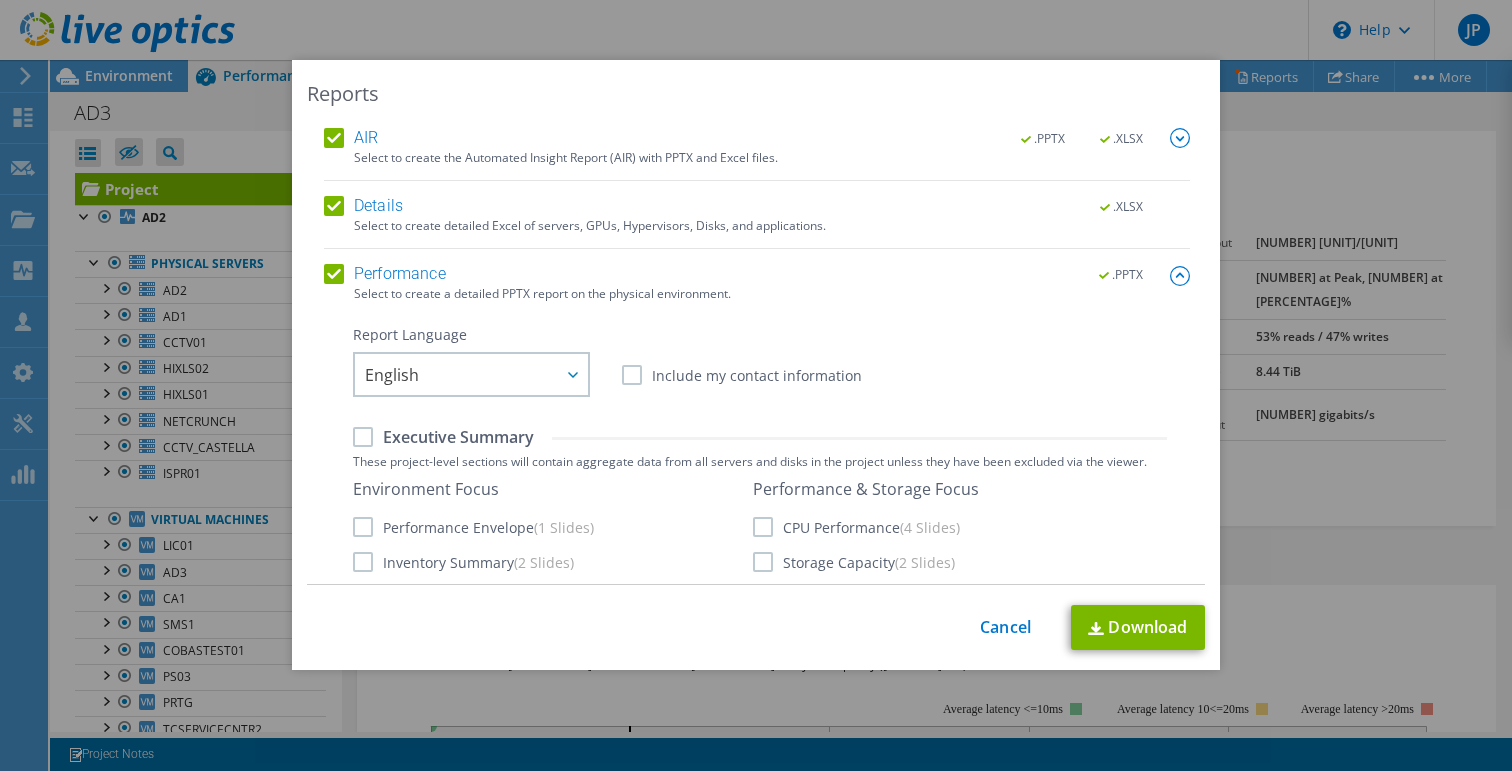 click on "Executive Summary" at bounding box center (443, 437) 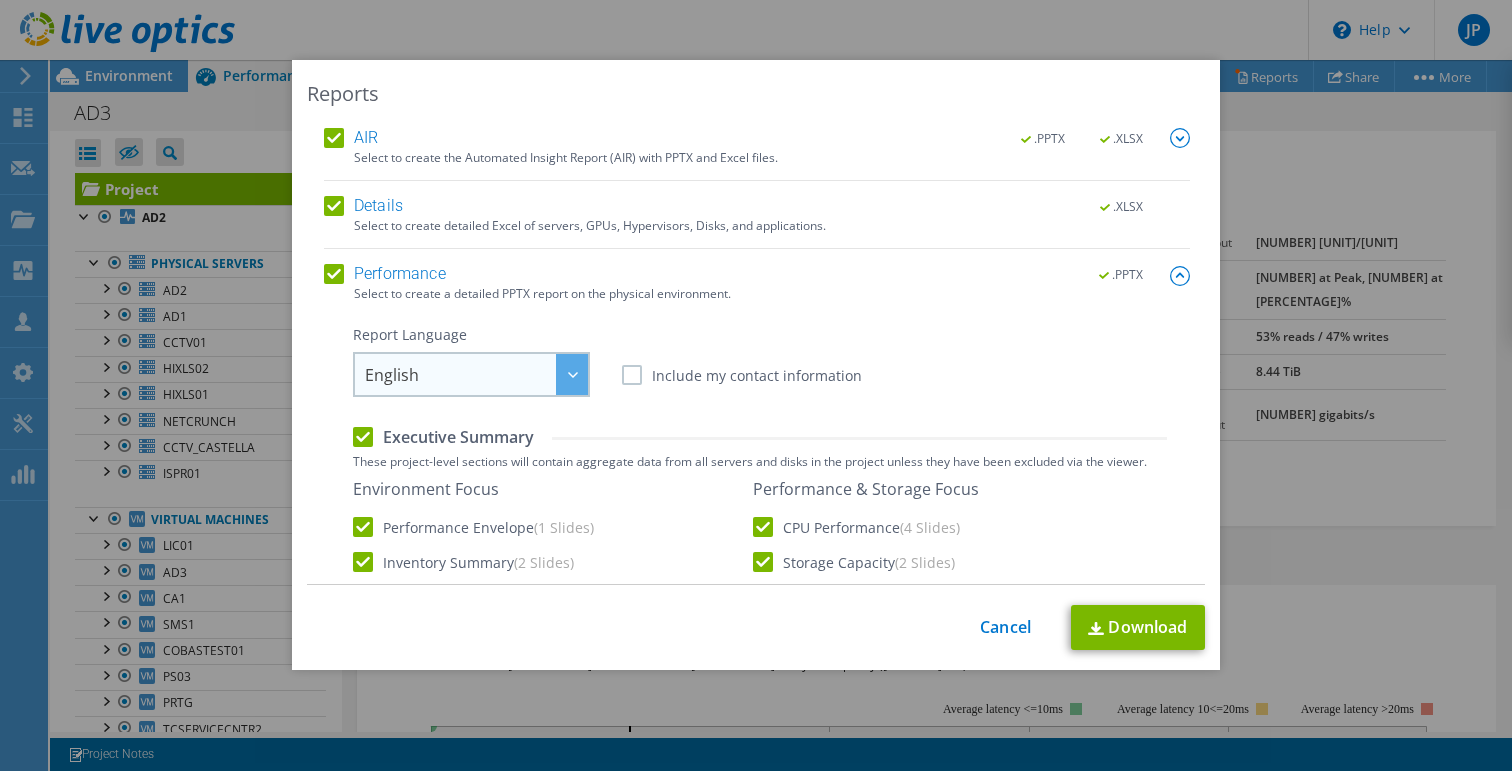 click on "English" at bounding box center (476, 374) 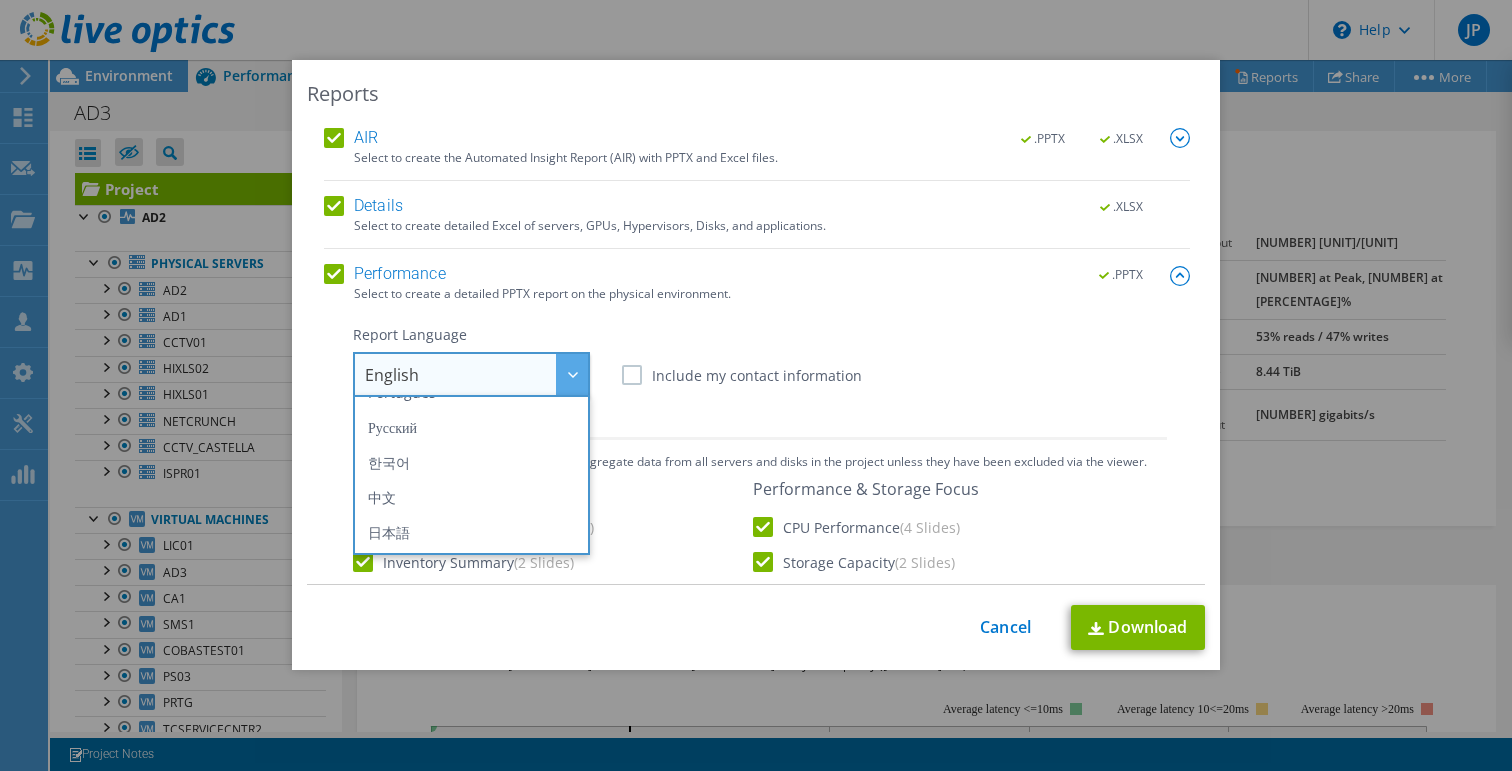 scroll, scrollTop: 235, scrollLeft: 0, axis: vertical 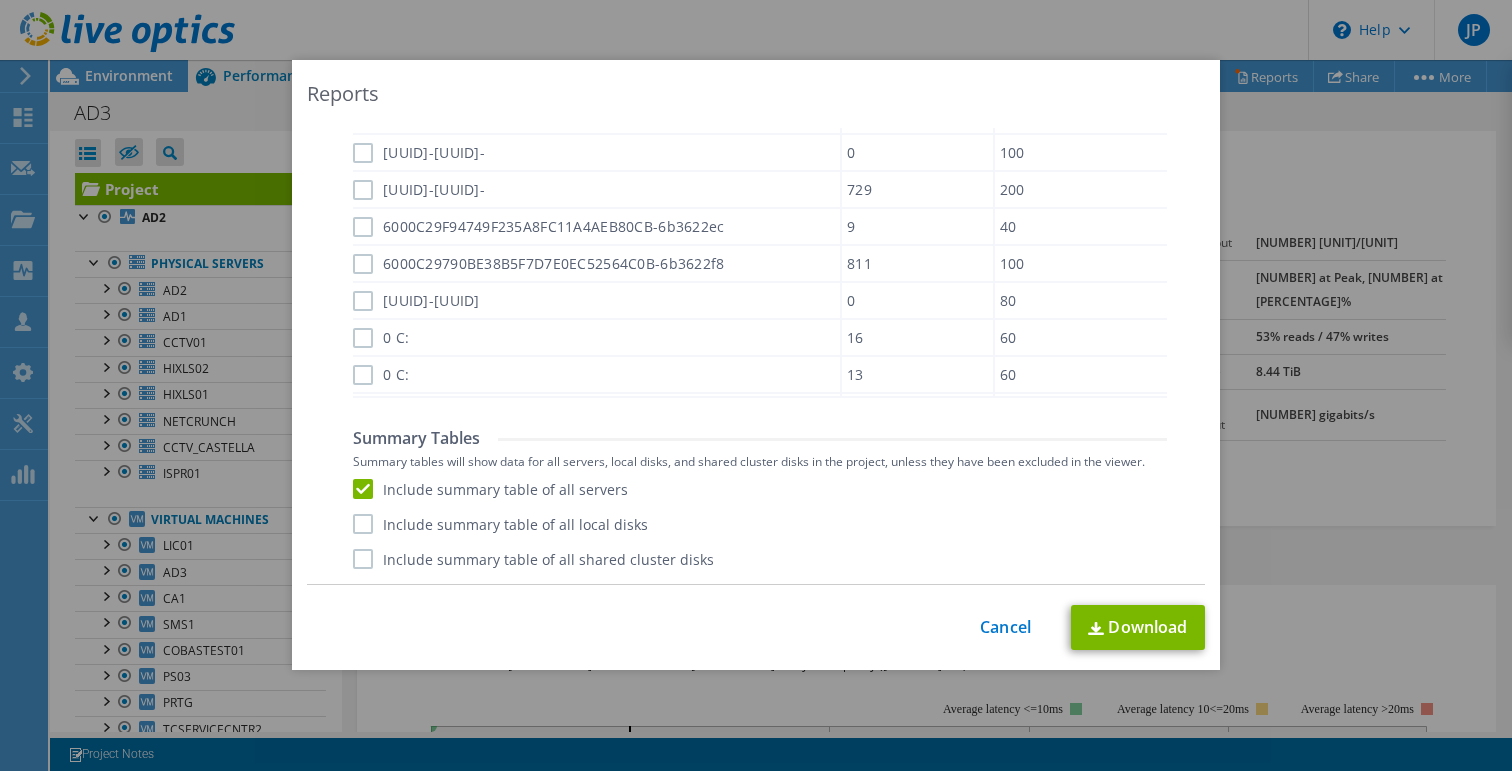 click on "Include summary table of all local disks" at bounding box center (500, 524) 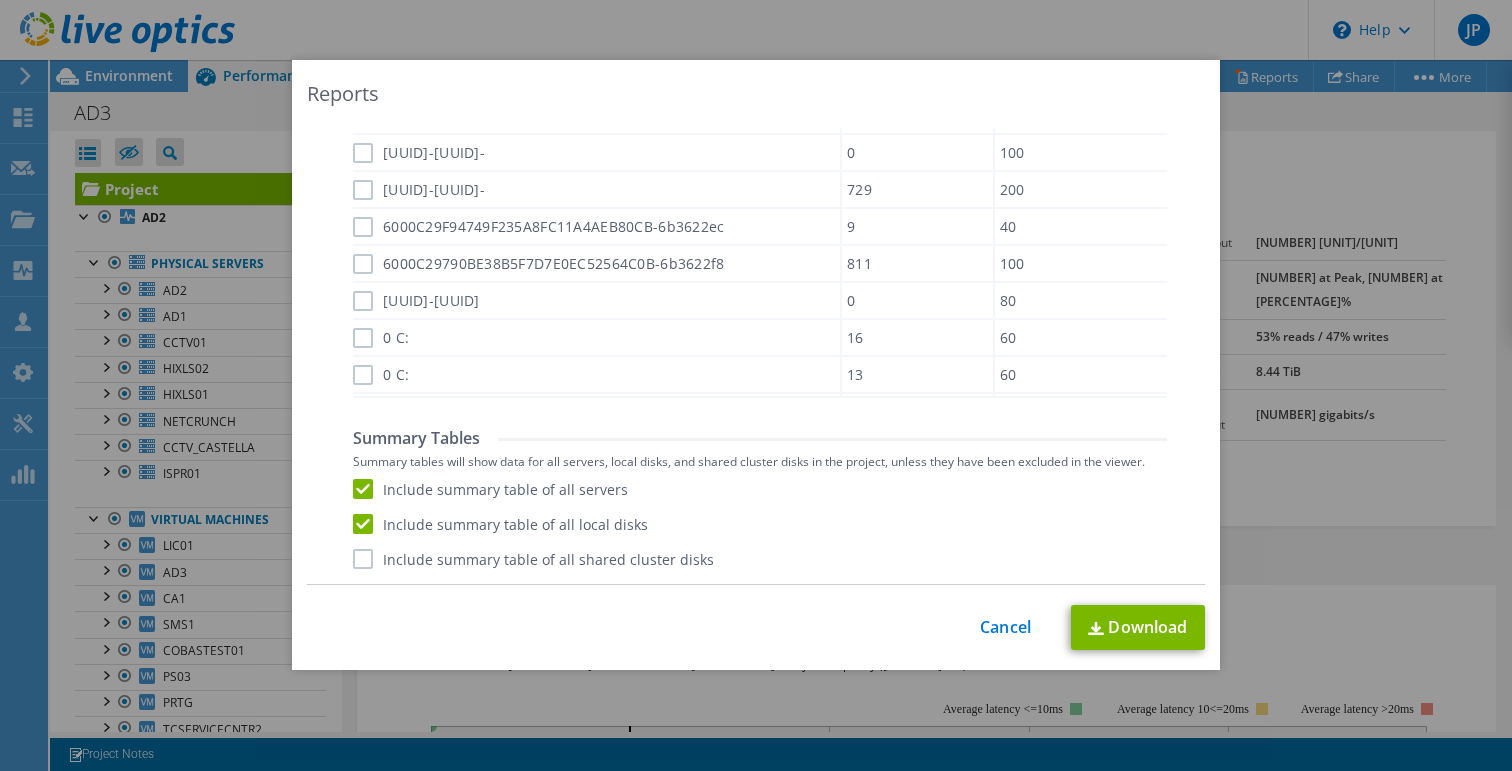 click on "Include summary table of all shared cluster disks" at bounding box center [533, 559] 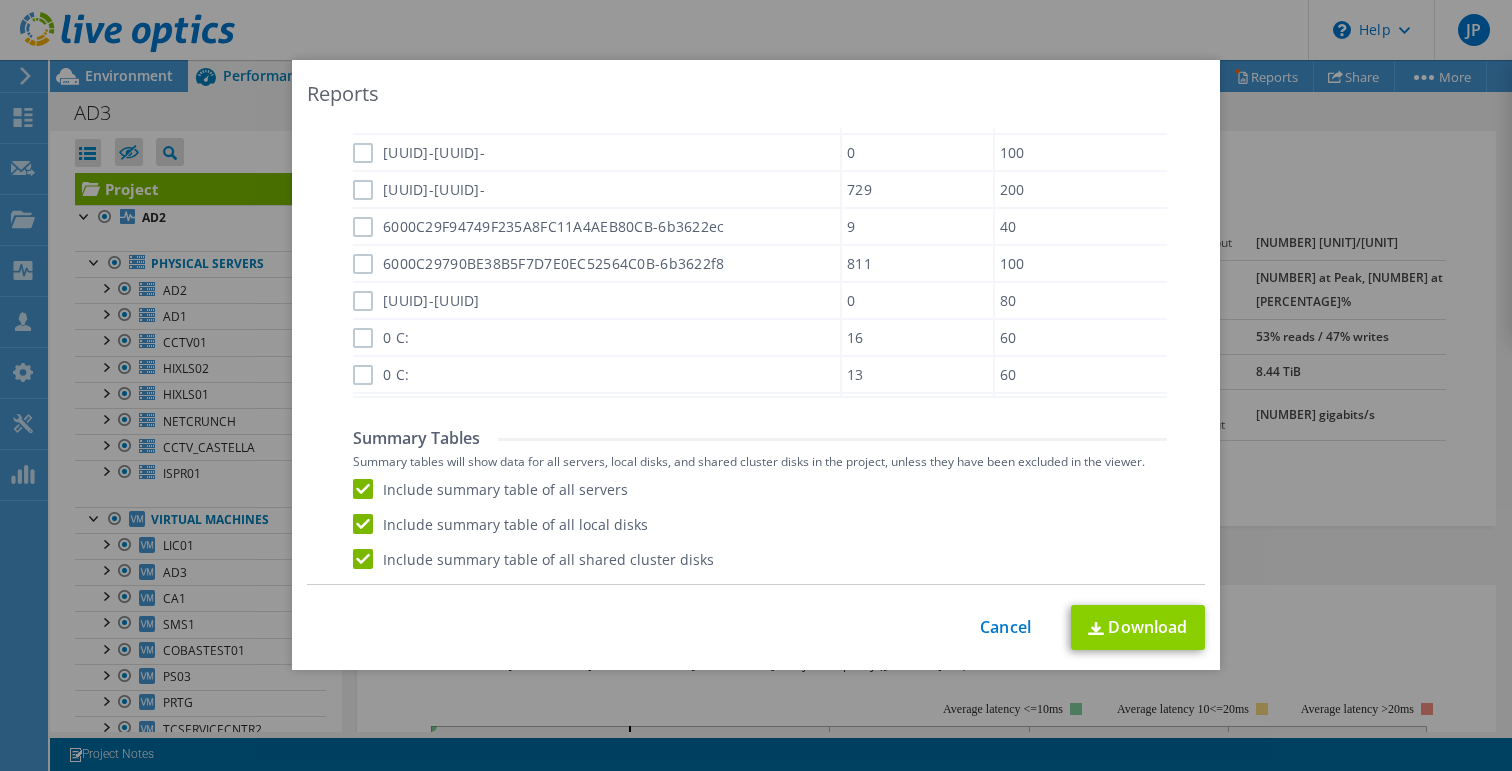 click on "Download" at bounding box center [1138, 627] 